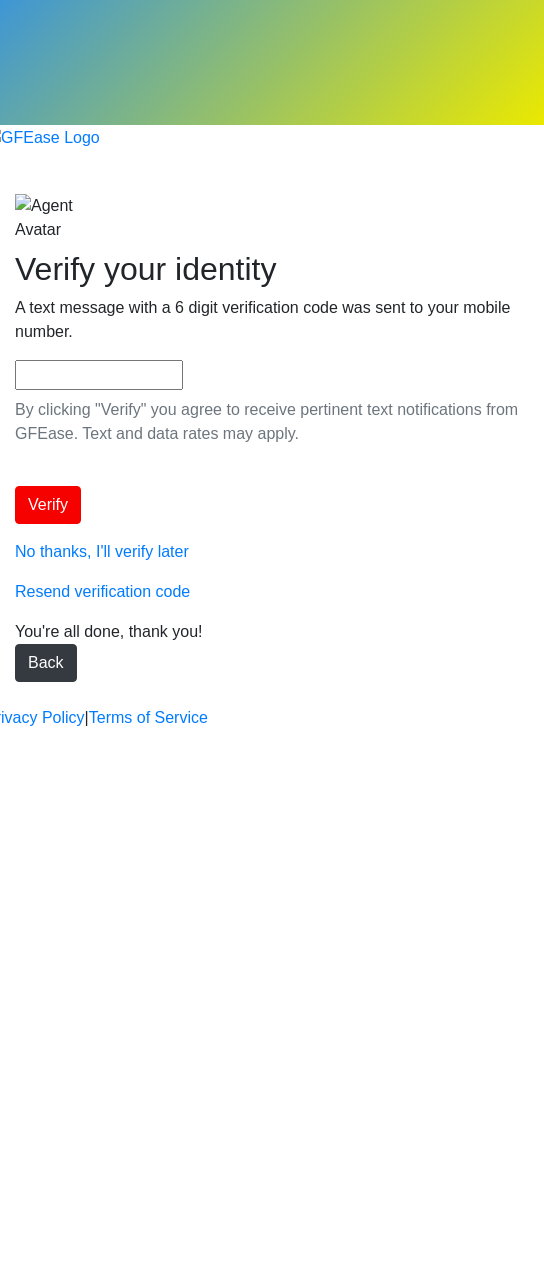 scroll, scrollTop: 0, scrollLeft: 0, axis: both 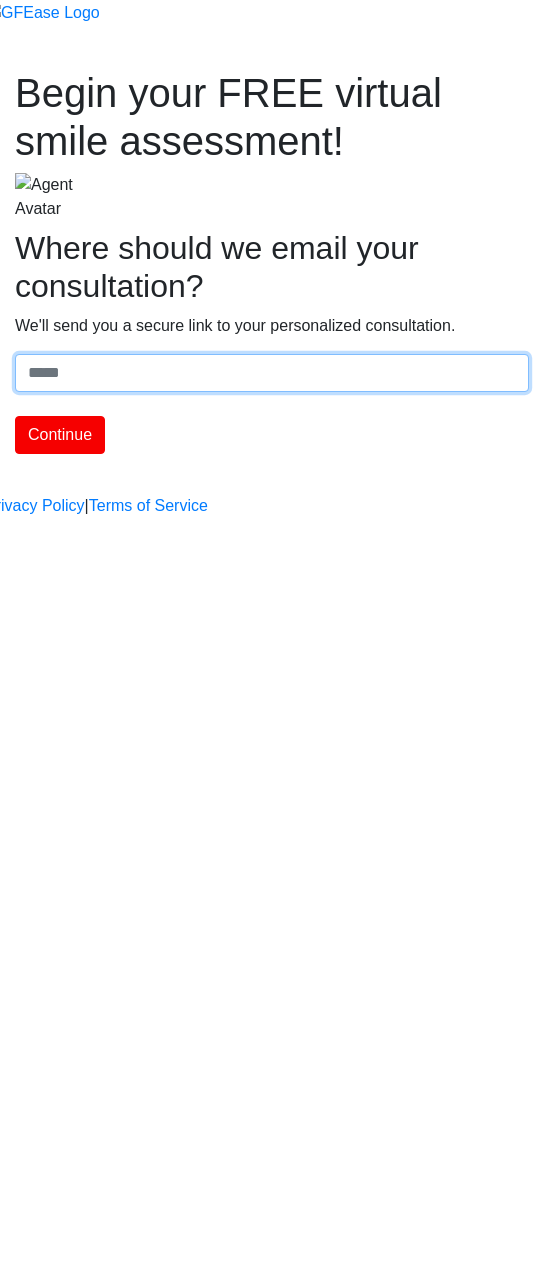 click on "Where should we email your treatment plan?" at bounding box center (272, 373) 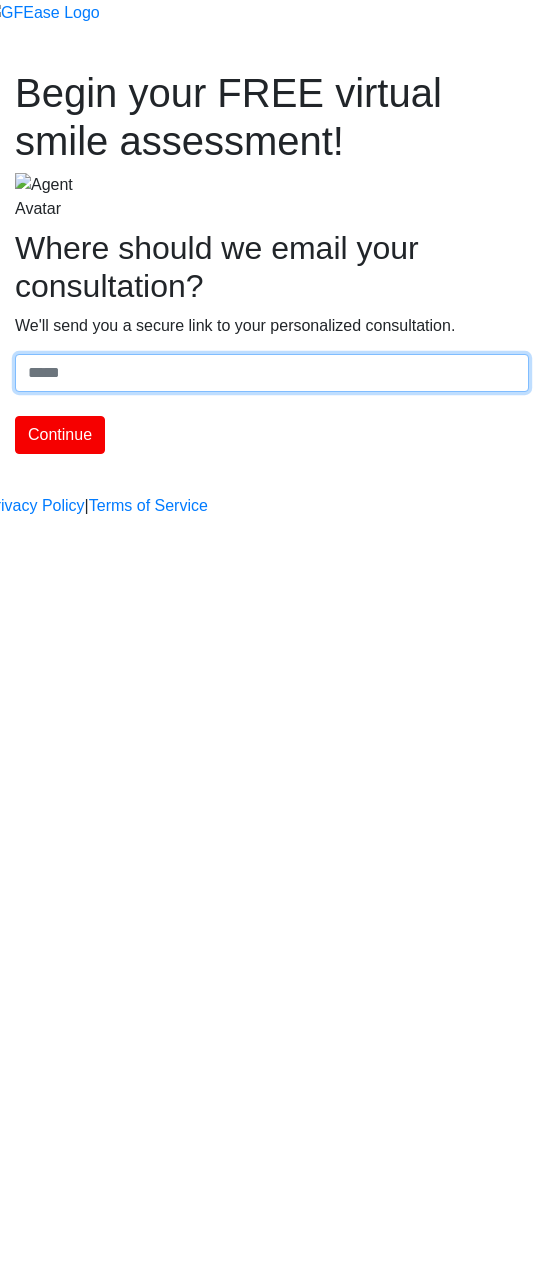 type on "**********" 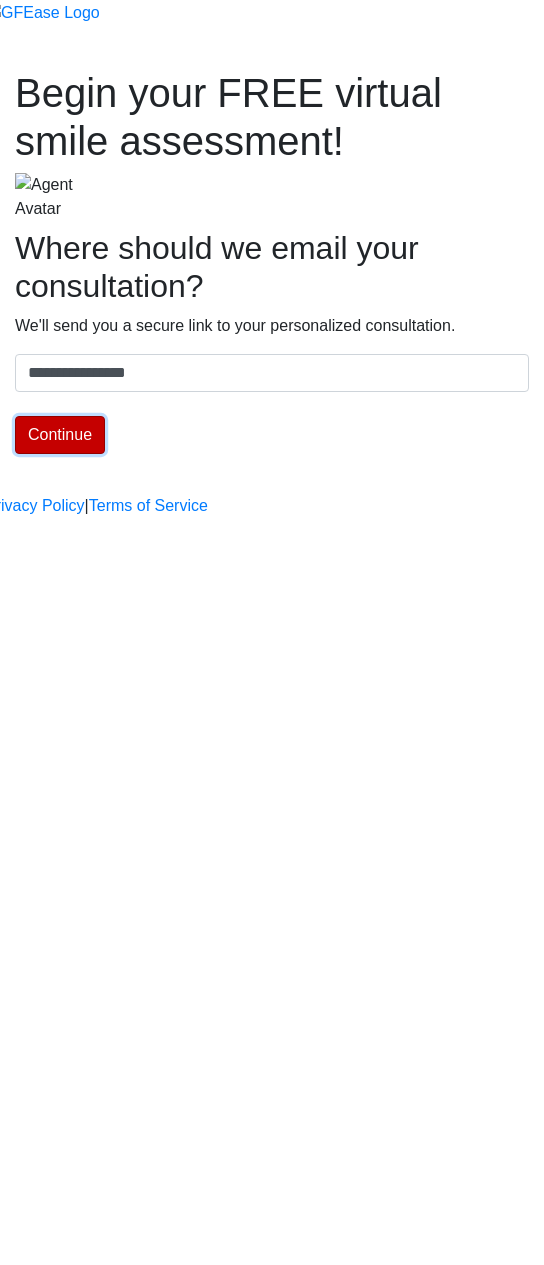 click on "Continue" at bounding box center (60, 435) 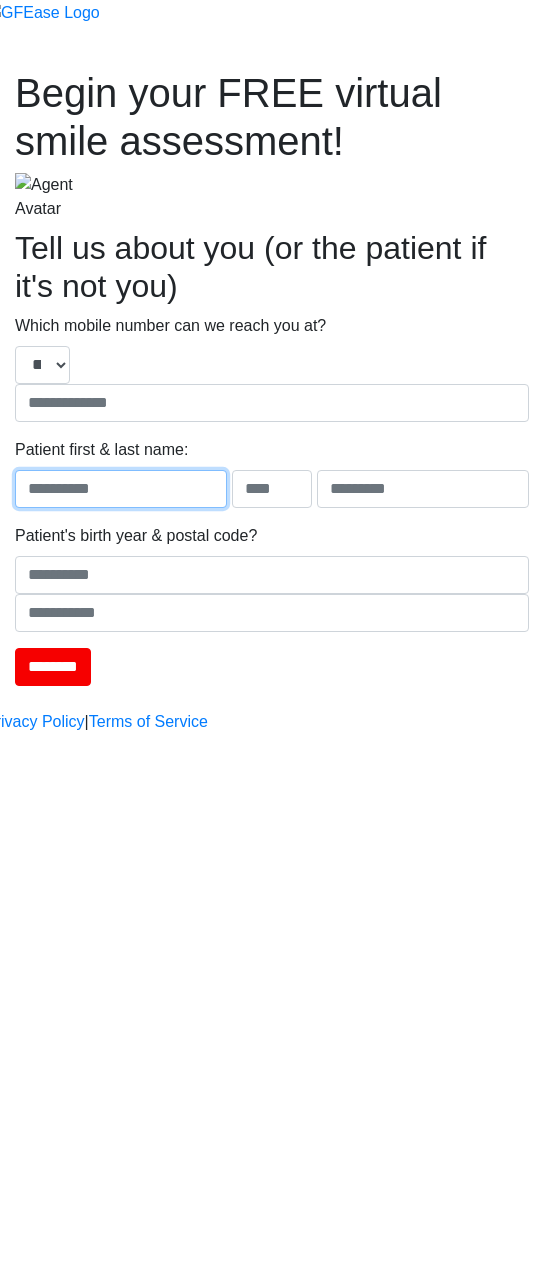 click at bounding box center (121, 489) 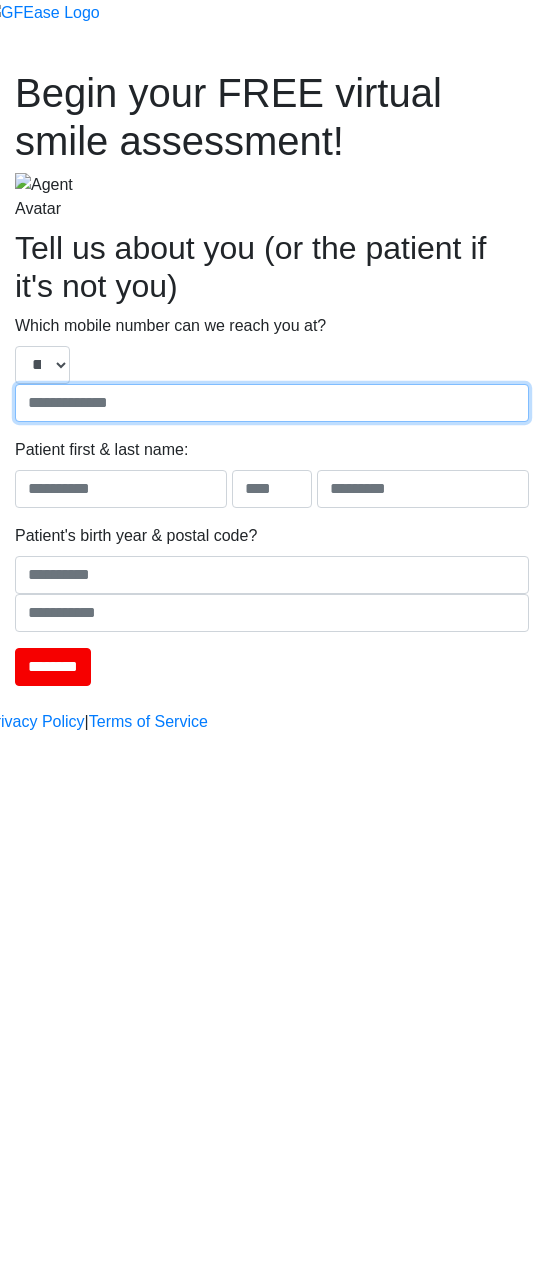 type on "**********" 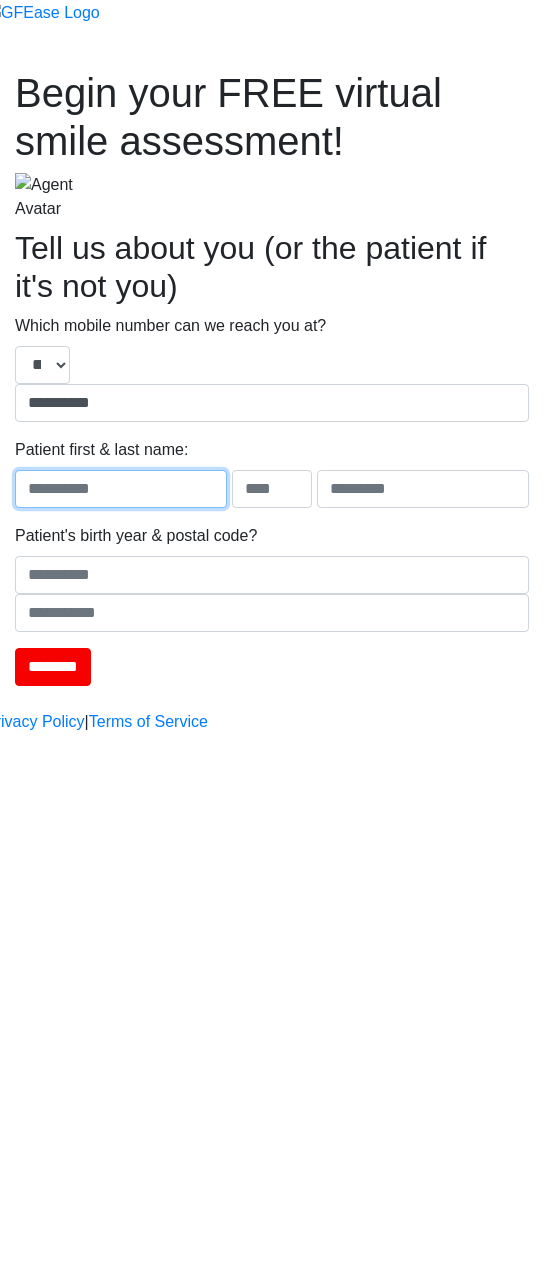 type on "****" 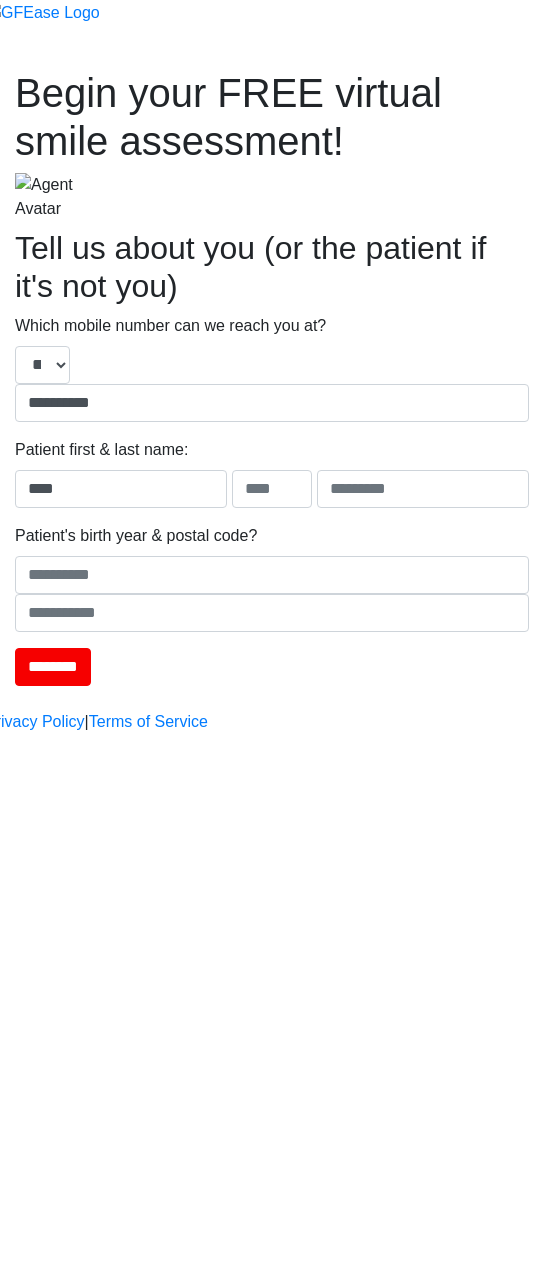 type on "****" 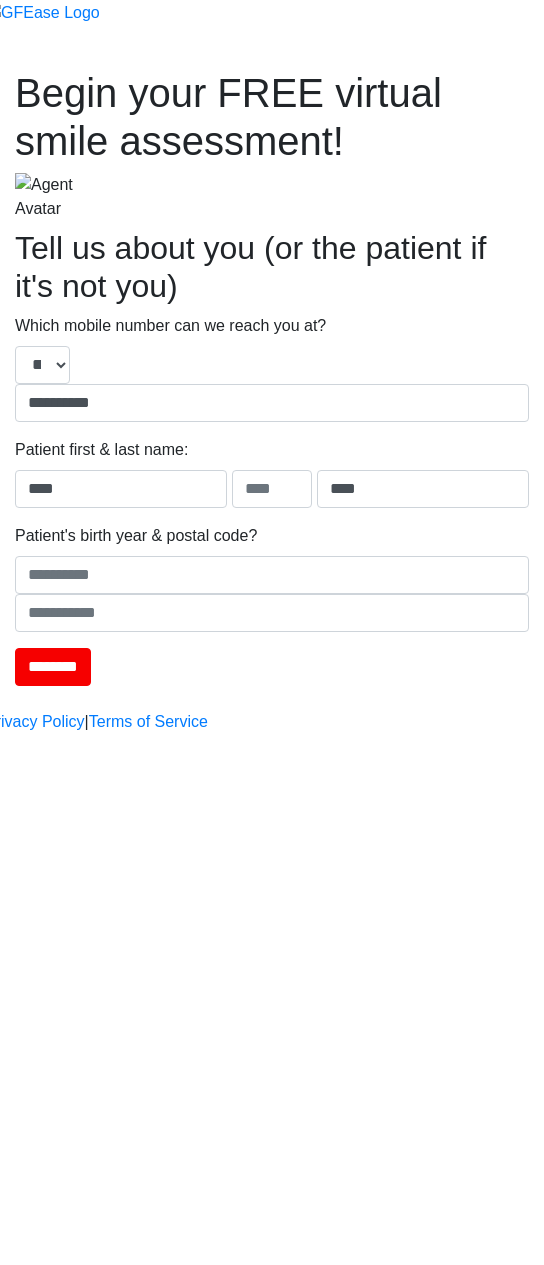 type on "****" 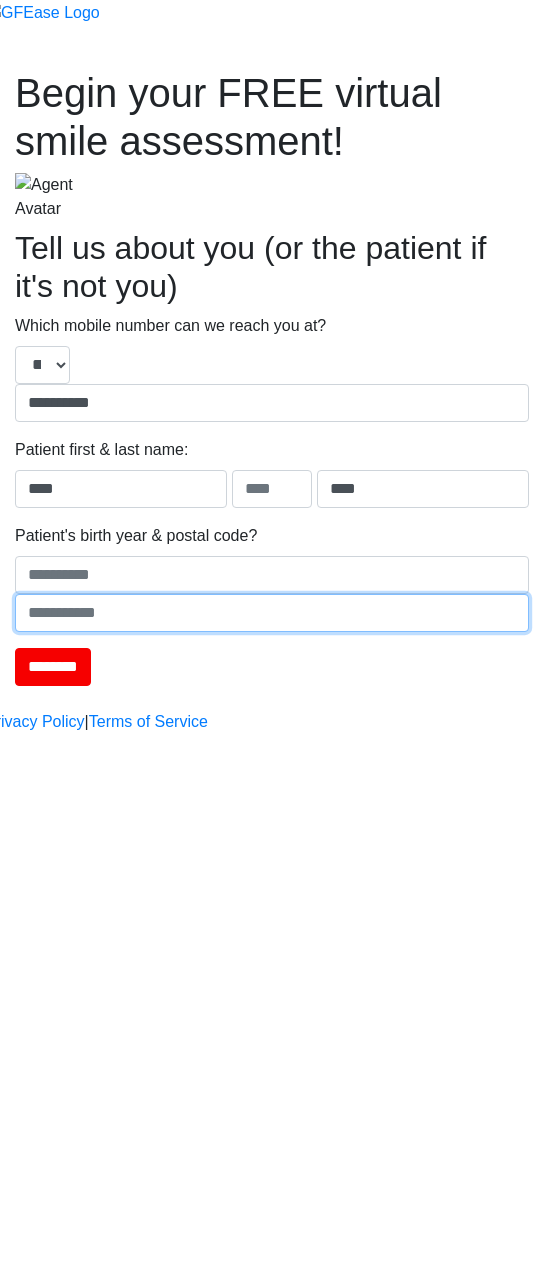 type on "******" 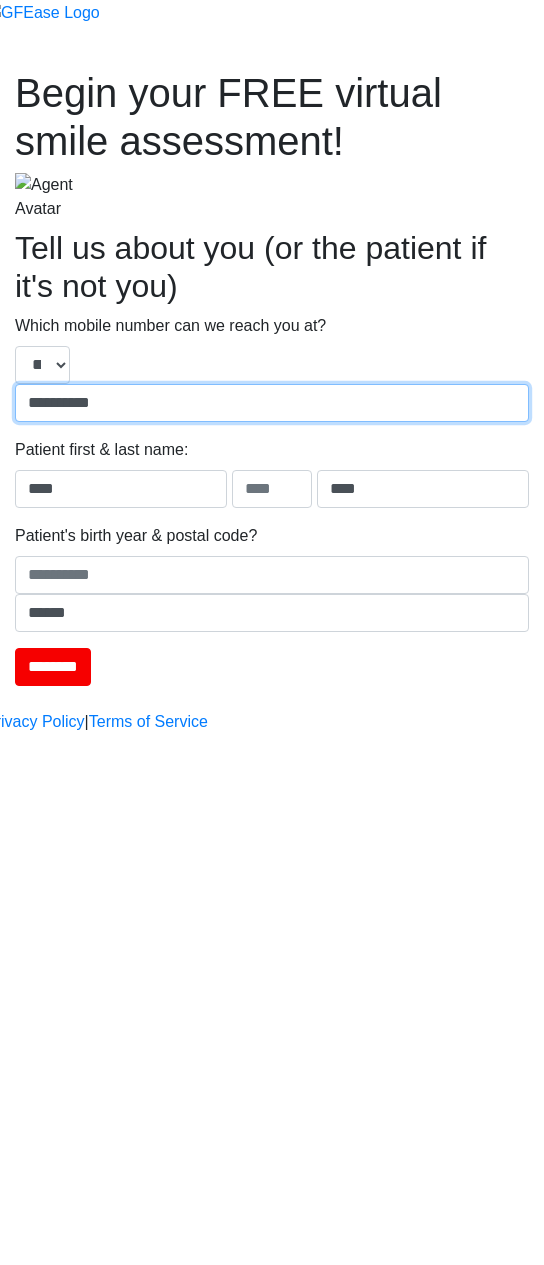 click on "**********" at bounding box center [272, 403] 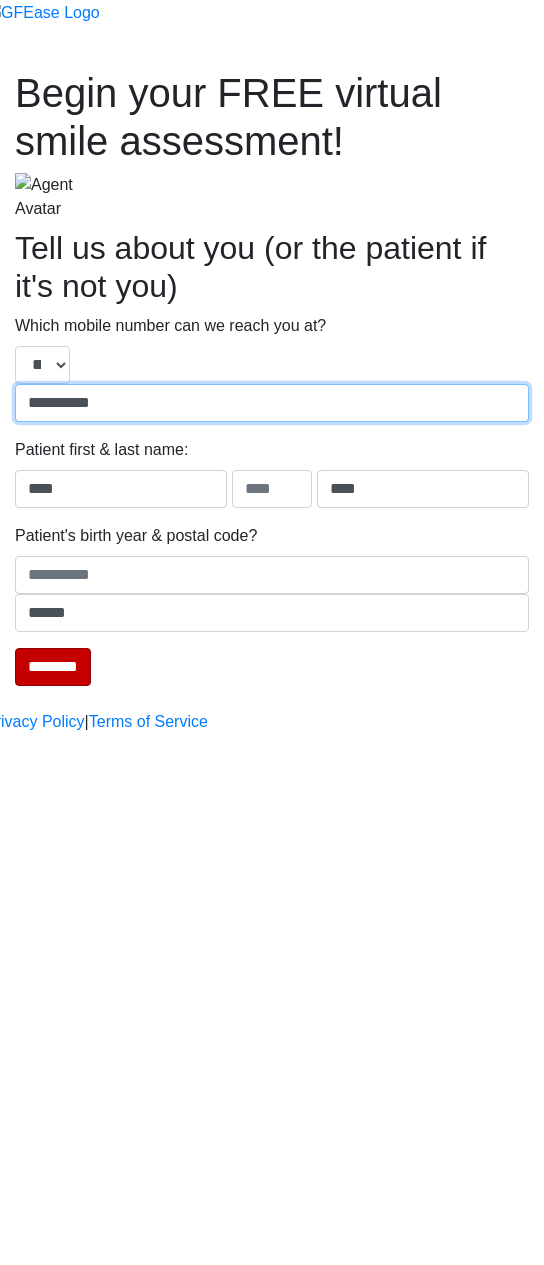 type on "**********" 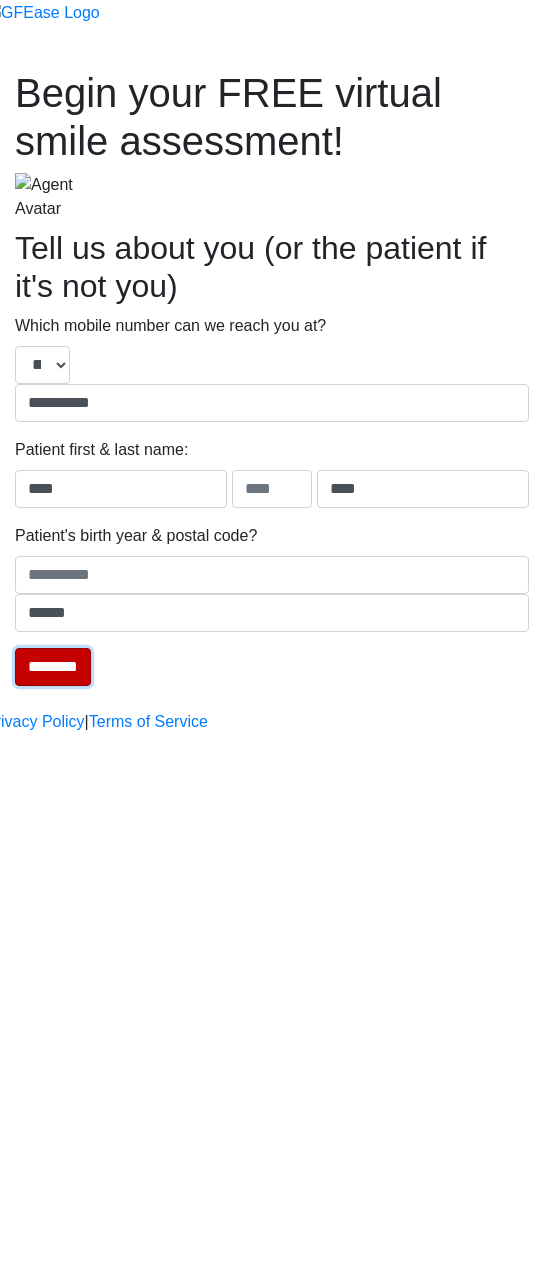 click on "********" at bounding box center (53, 667) 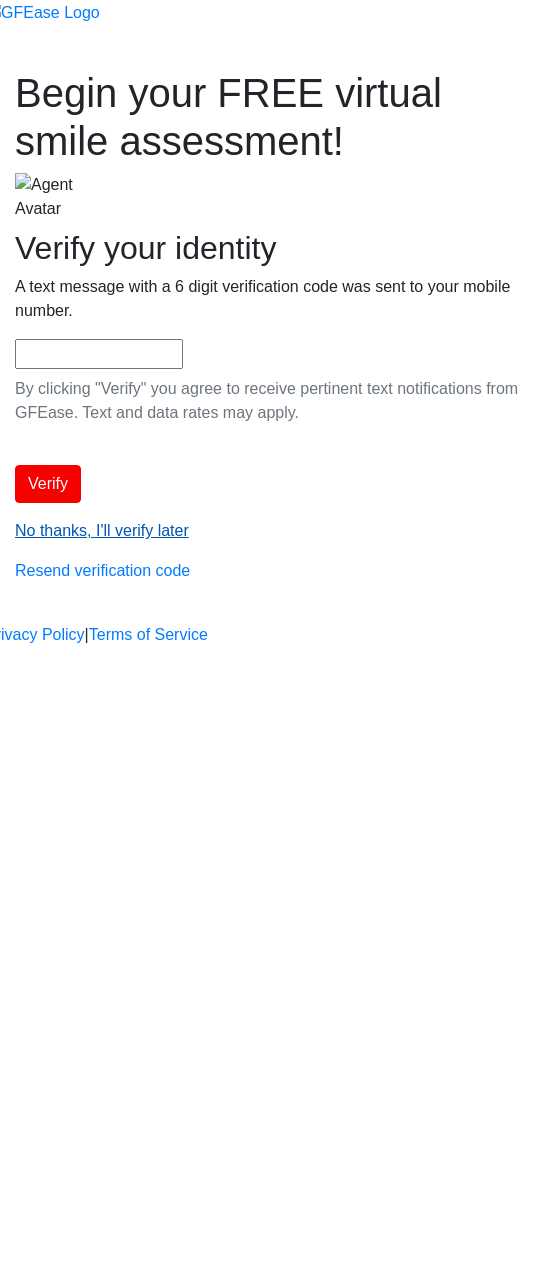 click on "No thanks, I'll verify later" at bounding box center [102, 530] 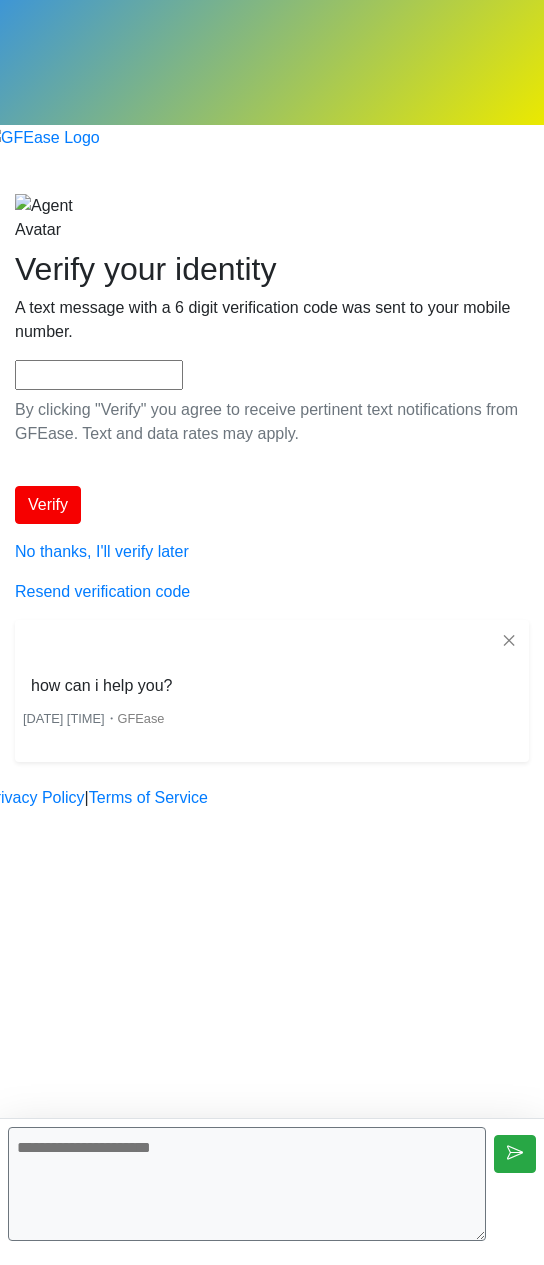 click on "Begin your FREE virtual smile assessment!
Where should we email your consultation?
We'll send you a secure link to your personalized
consultation.
Continue
Tell us about you (or the patient if it's not you)
Where should we email your treatment plan?
Which mobile number can we reach you at?
****
****
****
****
****
****
****
****
****
****
****
****
Patient first & last name:" at bounding box center [272, 478] 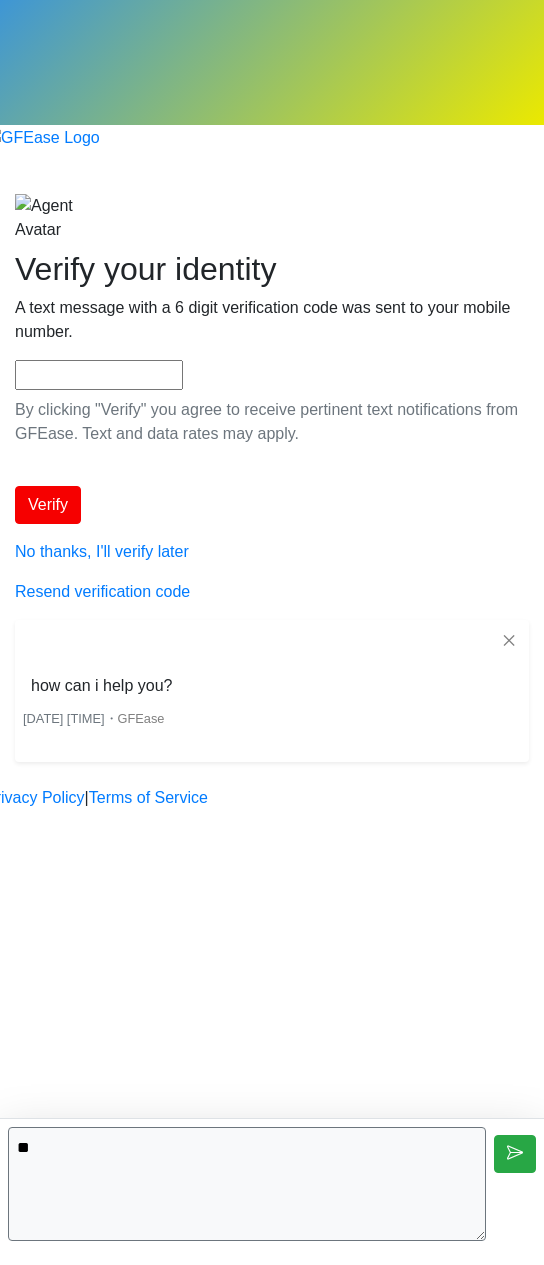 type on "**" 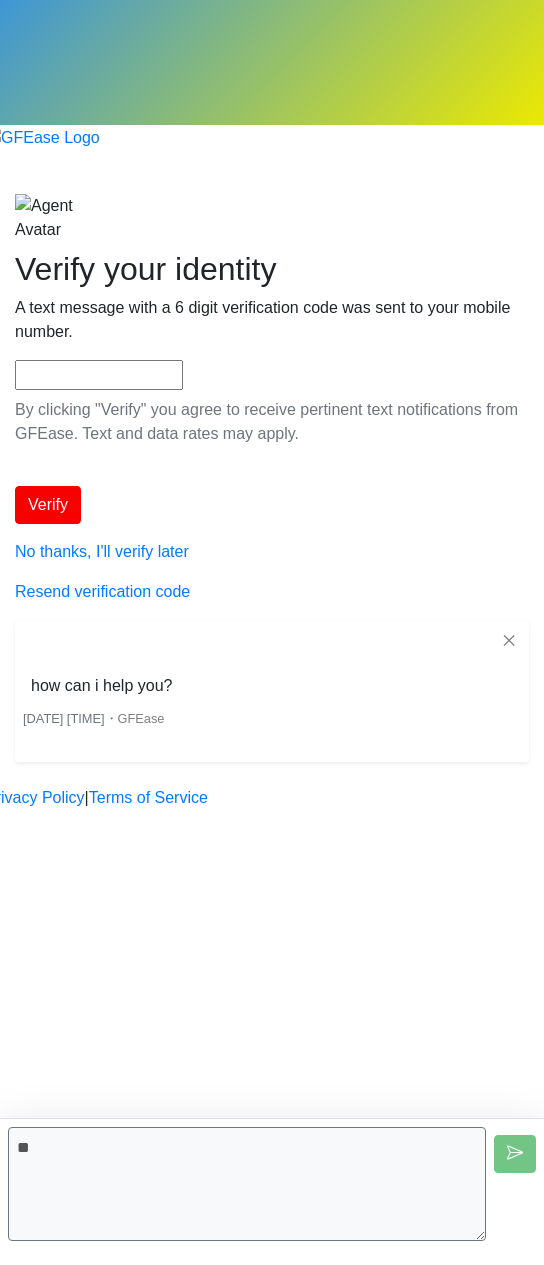 type 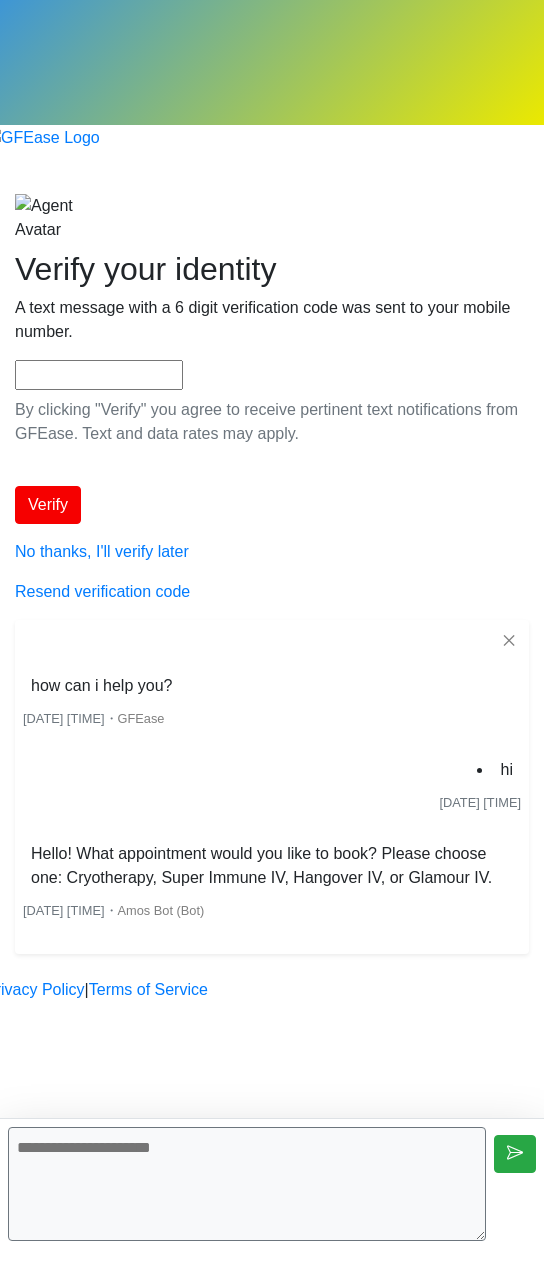 click on "Begin your FREE virtual smile assessment!
Where should we email your consultation?
We'll send you a secure link to your personalized
consultation.
Continue
Tell us about you (or the patient if it's not you)
Where should we email your treatment plan?
Which mobile number can we reach you at?
****
****
****
****
****
****
****
****
****
****
****
****
Patient first & last name:" at bounding box center (272, 574) 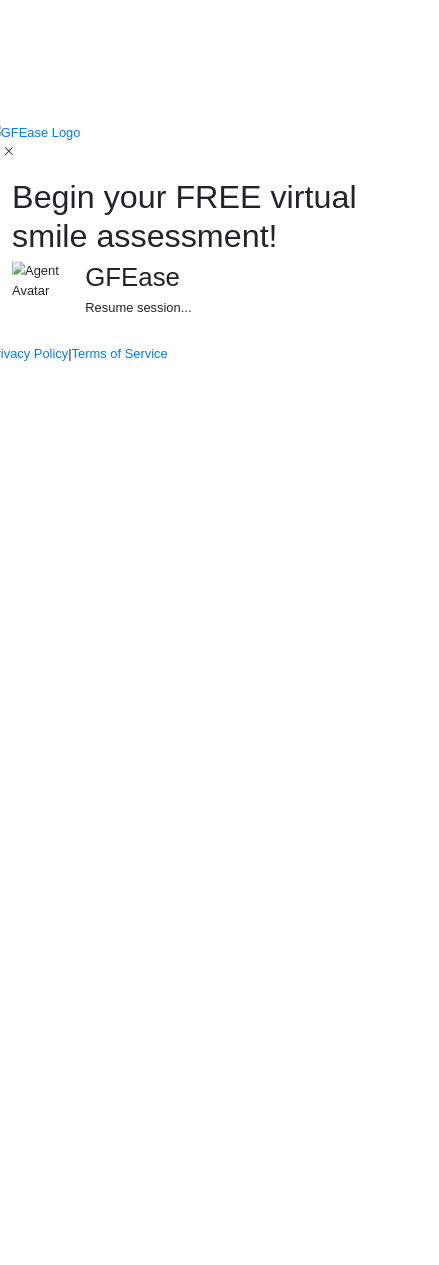 scroll, scrollTop: 0, scrollLeft: 0, axis: both 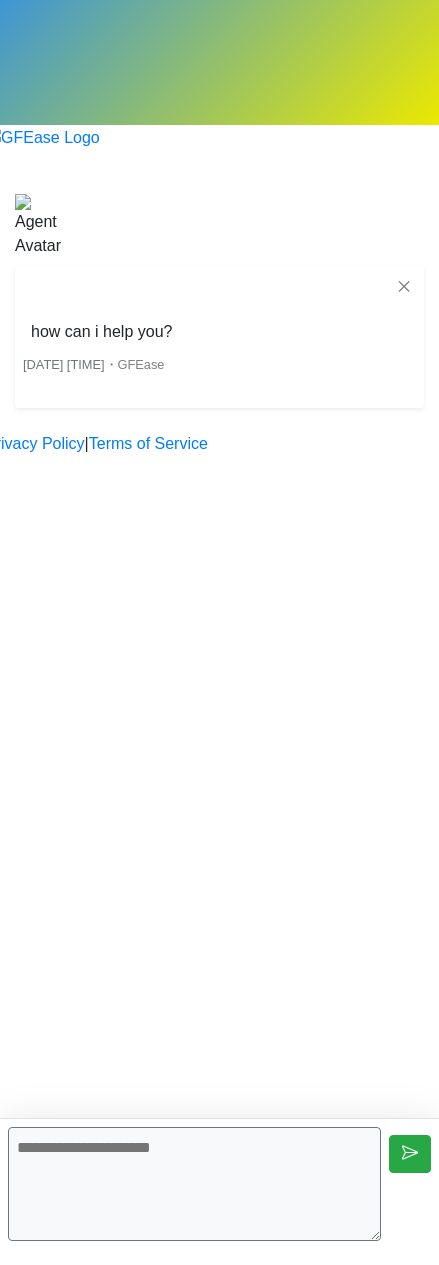click on "Begin your FREE virtual smile assessment!
✕
how can i help you?
Aug 5 2025 3:27pm  ・
GFEase
is typing...
・
Appointment Cost:   $0.00
Payment Method on File" at bounding box center [219, 301] 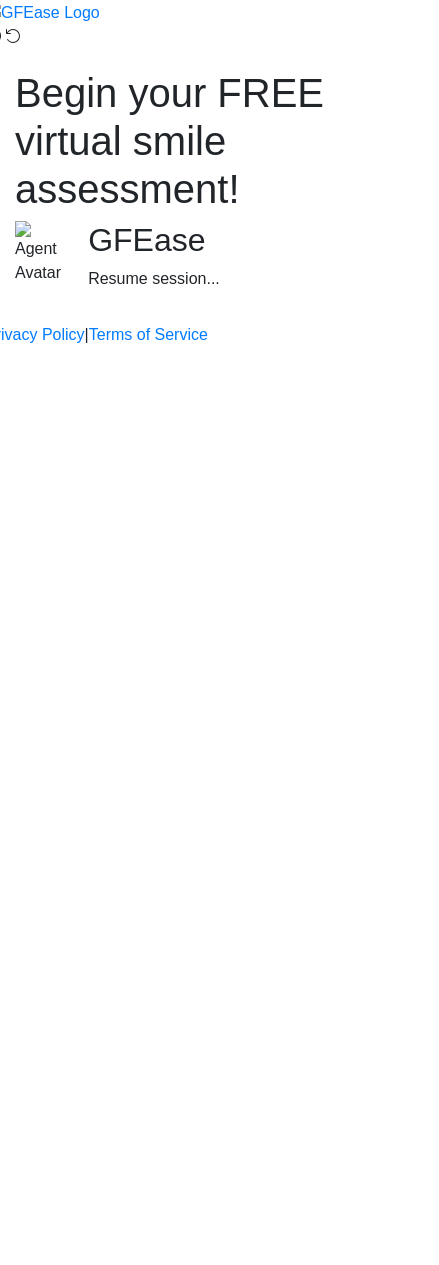 scroll, scrollTop: 0, scrollLeft: 0, axis: both 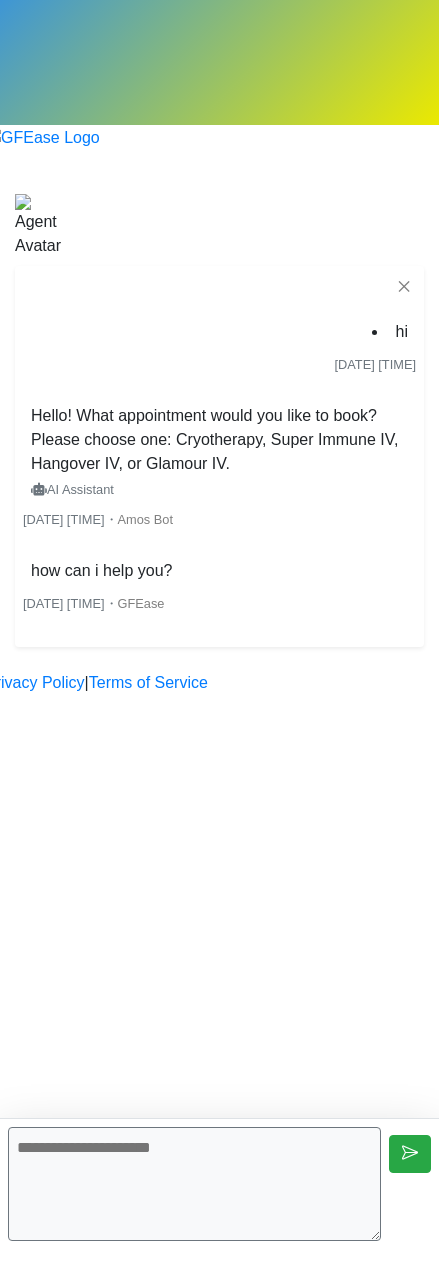 click on "✕
hi
[DATE] [TIME]
Hello! What appointment would you like to book? Please choose one: Cryotherapy, Super Immune IV, Hangover IV, or Glamour IV.
AI Assistant
[DATE] [TIME]  ・
Amos Bot
how can i help you?
[DATE] [TIME]  ・
GFEase
is typing...
・" at bounding box center [219, 456] 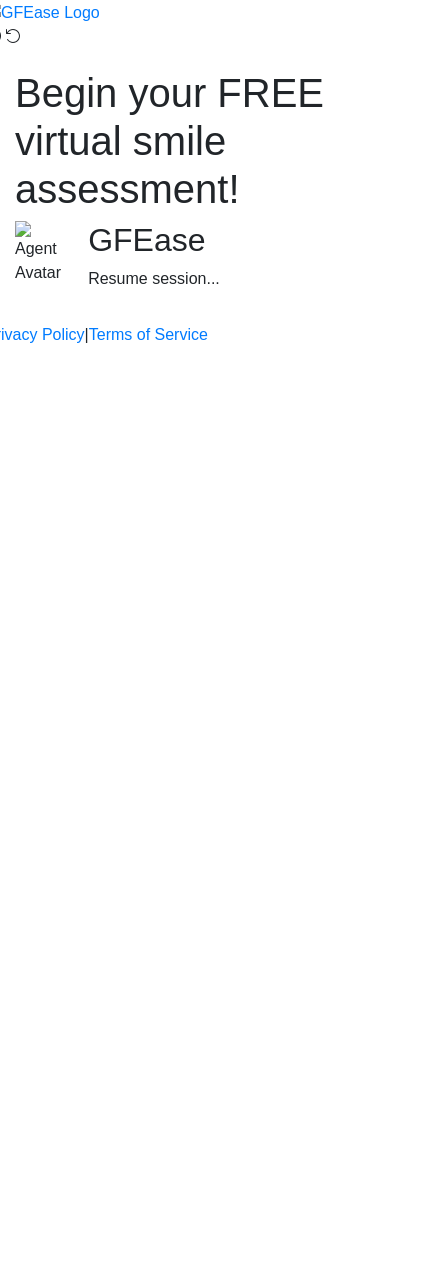 scroll, scrollTop: 0, scrollLeft: 0, axis: both 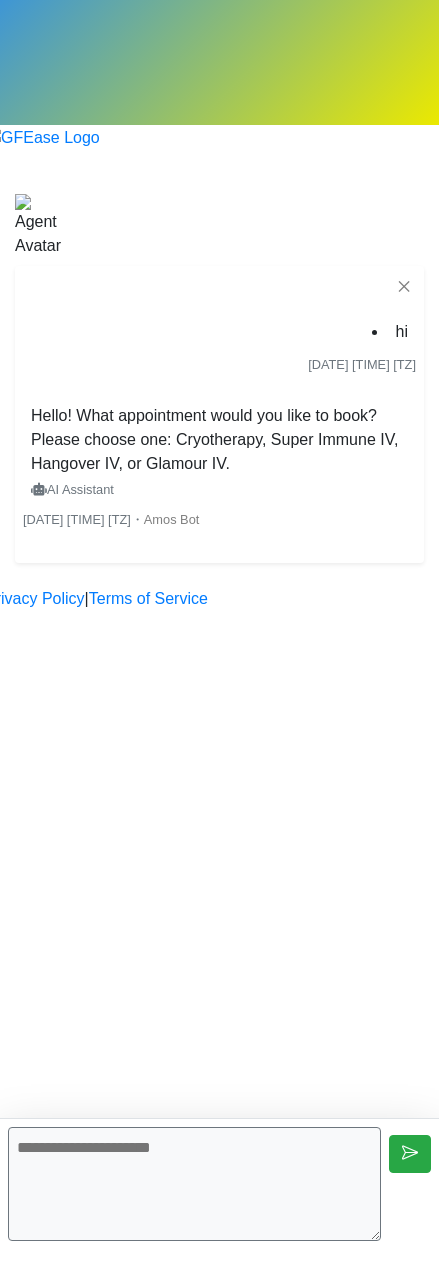 click at bounding box center [42, 162] 